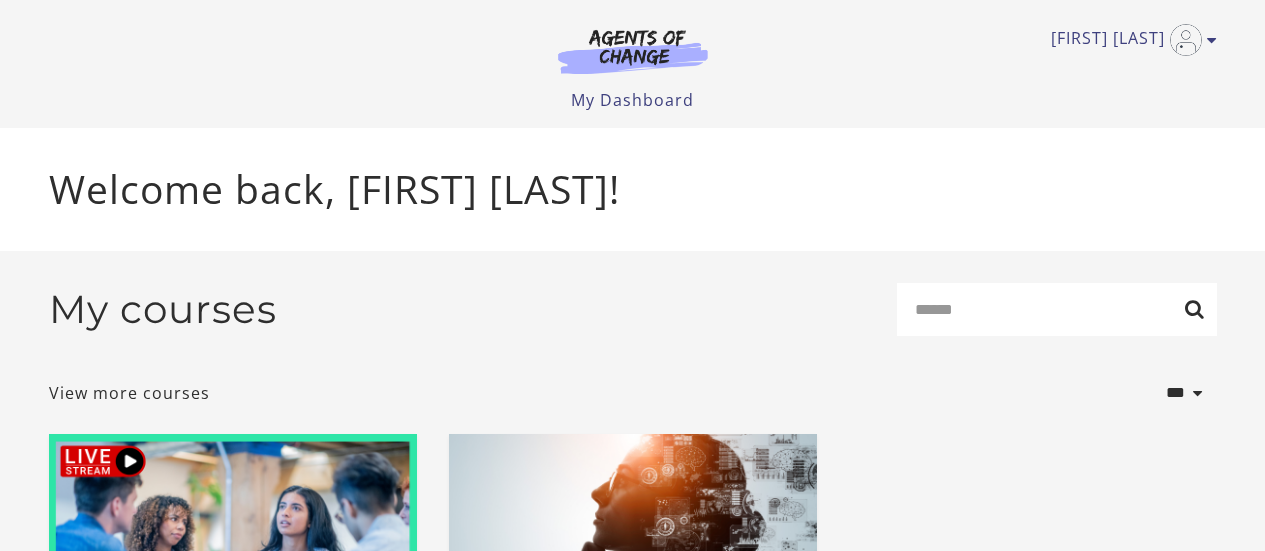scroll, scrollTop: 0, scrollLeft: 0, axis: both 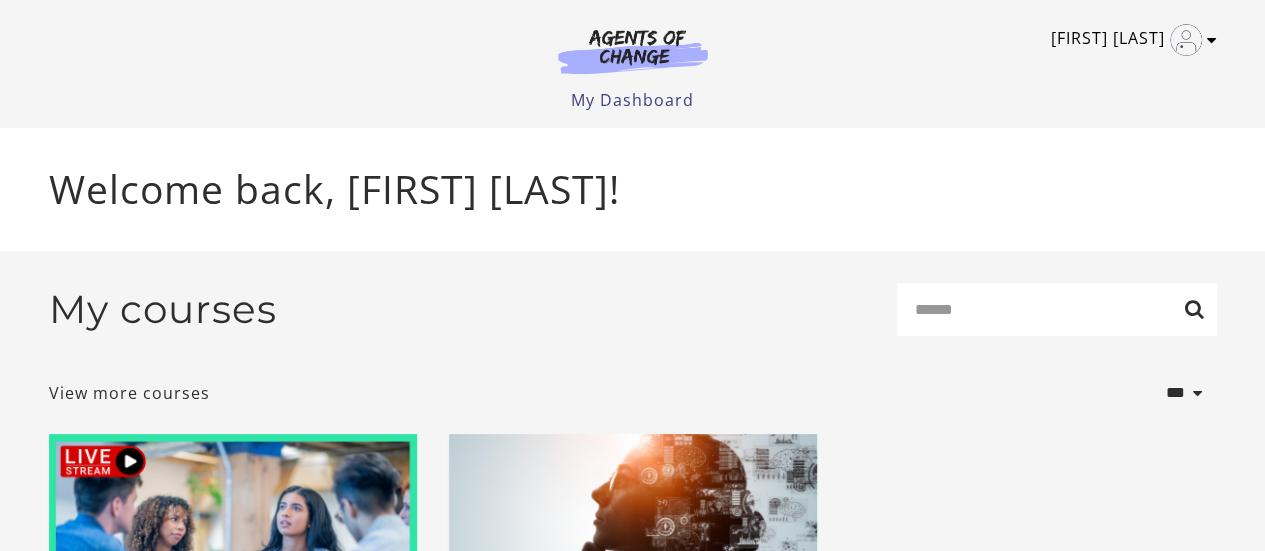 click at bounding box center [1212, 40] 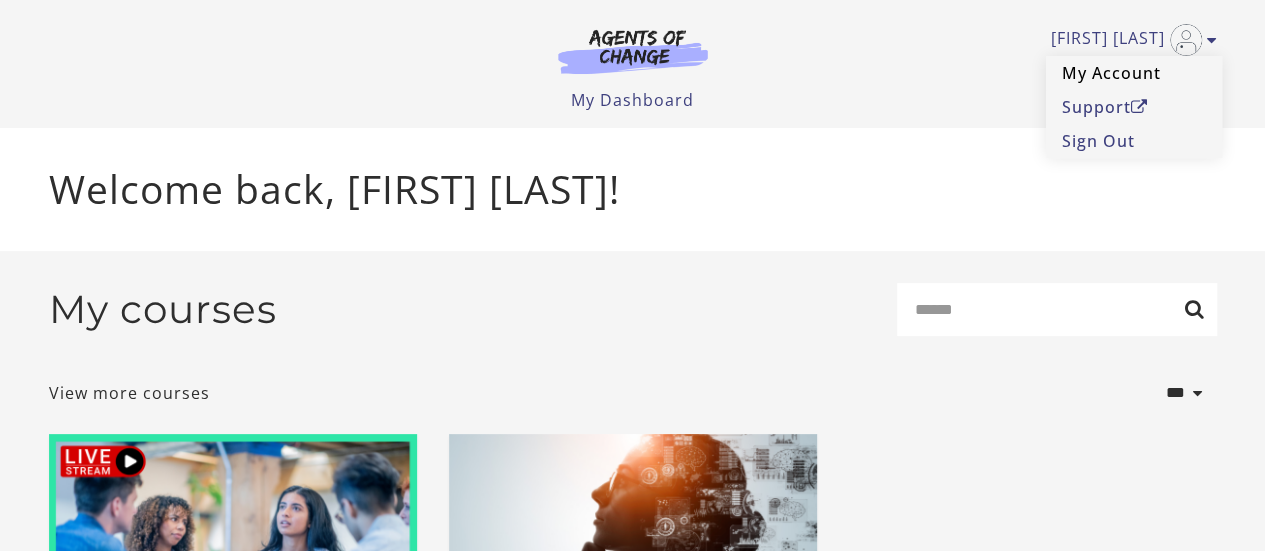 click on "My Account" at bounding box center [1134, 73] 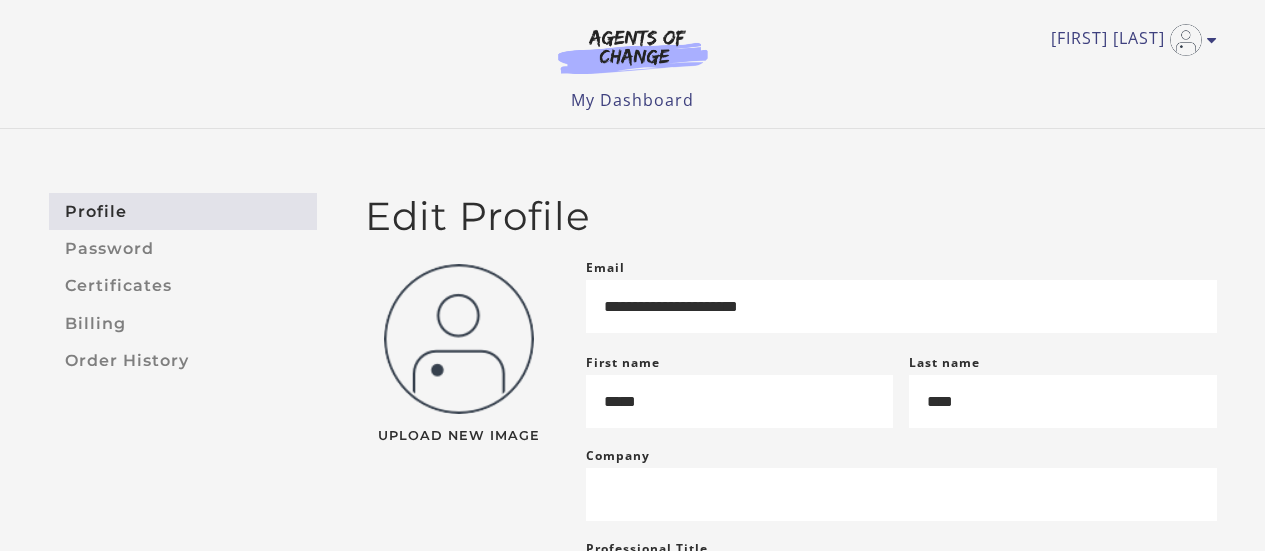 scroll, scrollTop: 0, scrollLeft: 0, axis: both 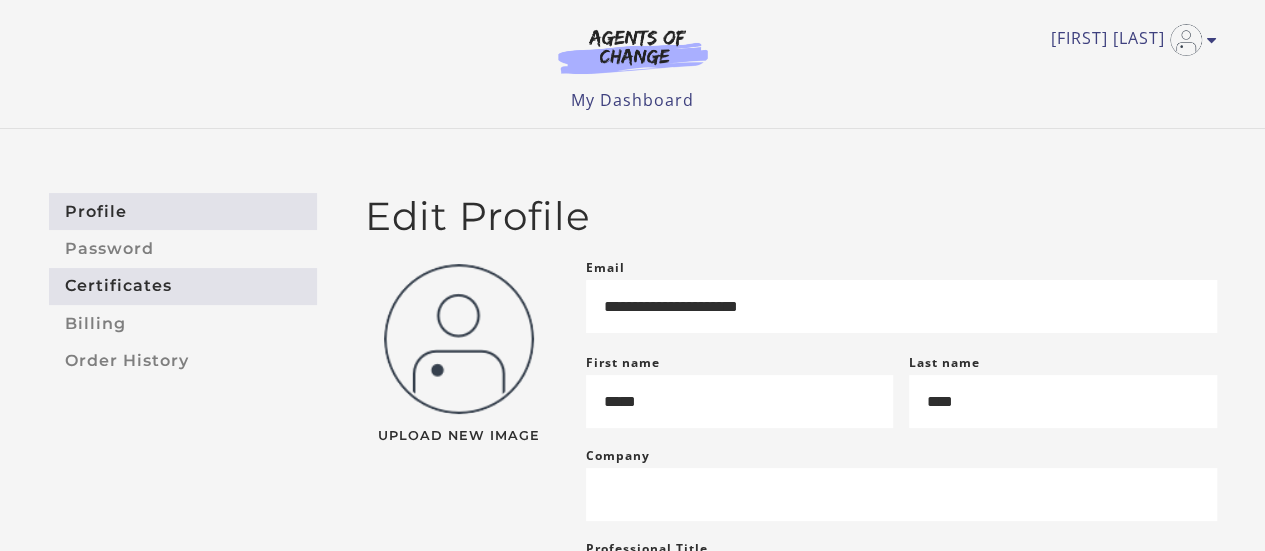 click on "Certificates" at bounding box center (183, 286) 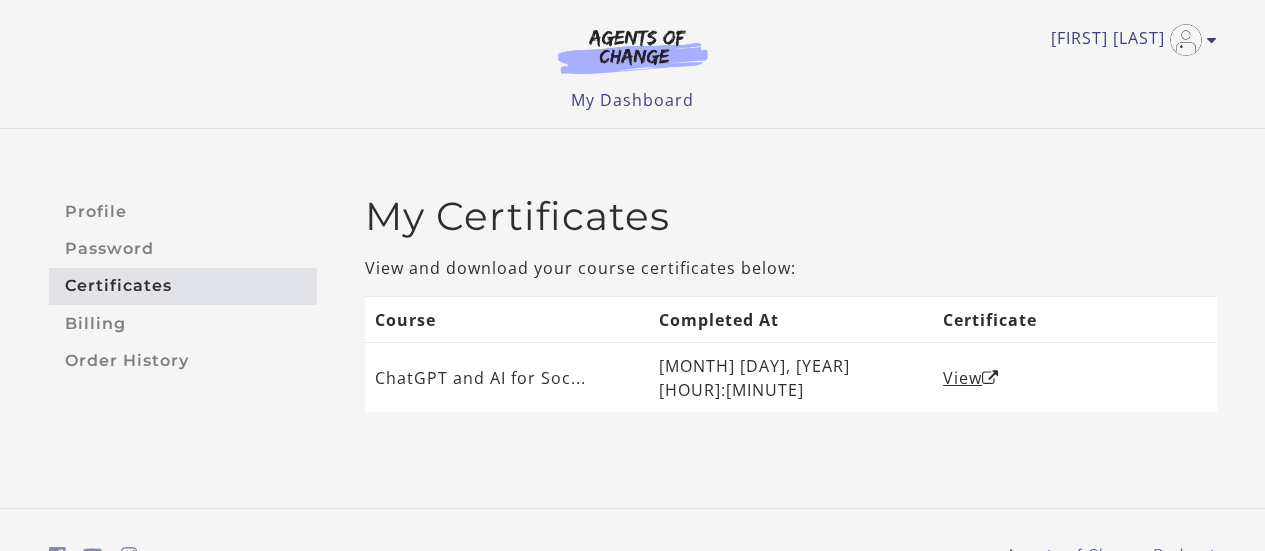scroll, scrollTop: 0, scrollLeft: 0, axis: both 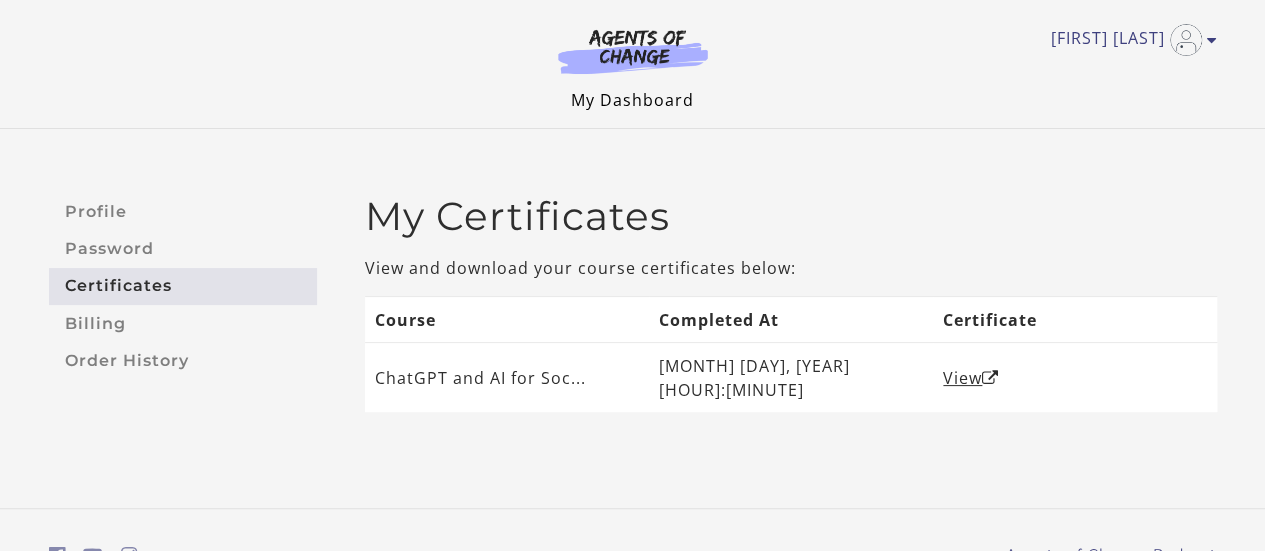 click on "My Dashboard" at bounding box center [632, 100] 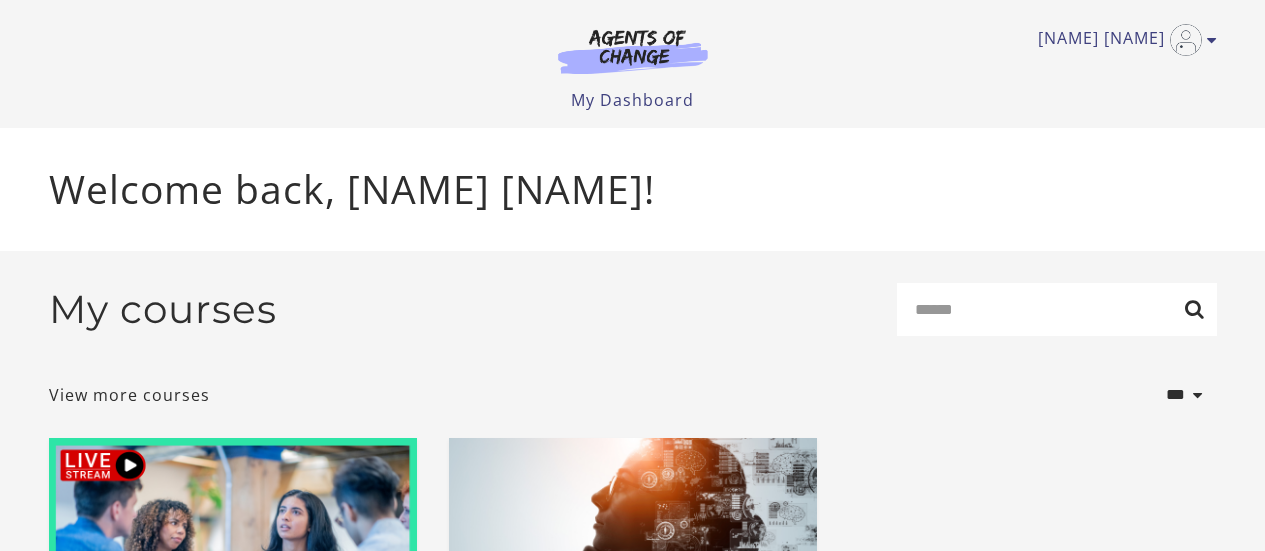 scroll, scrollTop: 0, scrollLeft: 0, axis: both 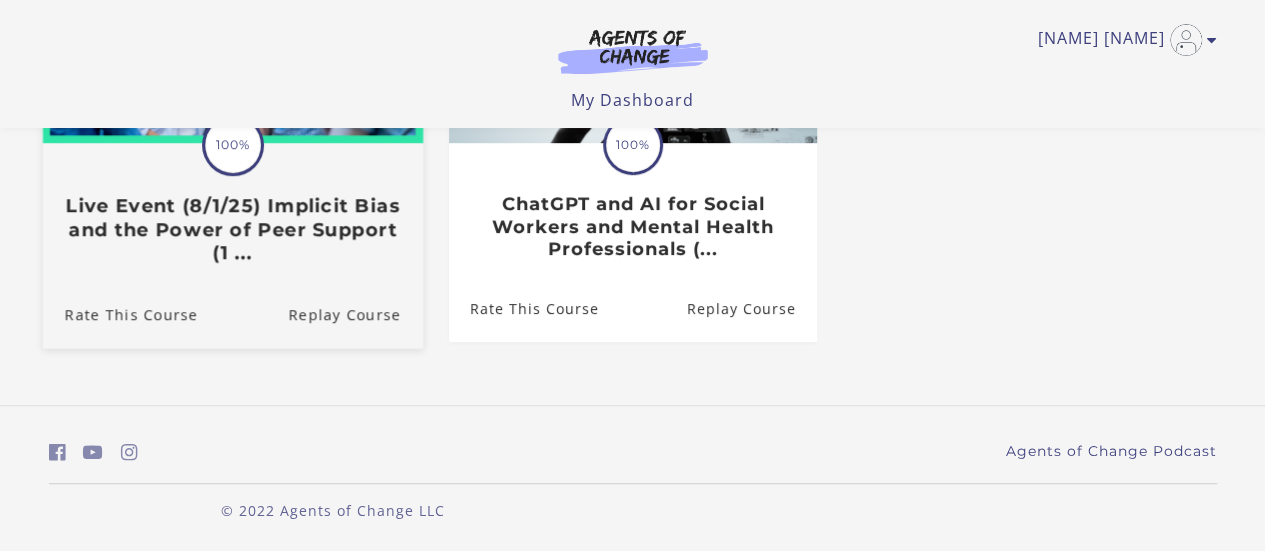 click on "Live Event (8/1/25) Implicit Bias and the Power of Peer Support (1 ..." at bounding box center [232, 229] 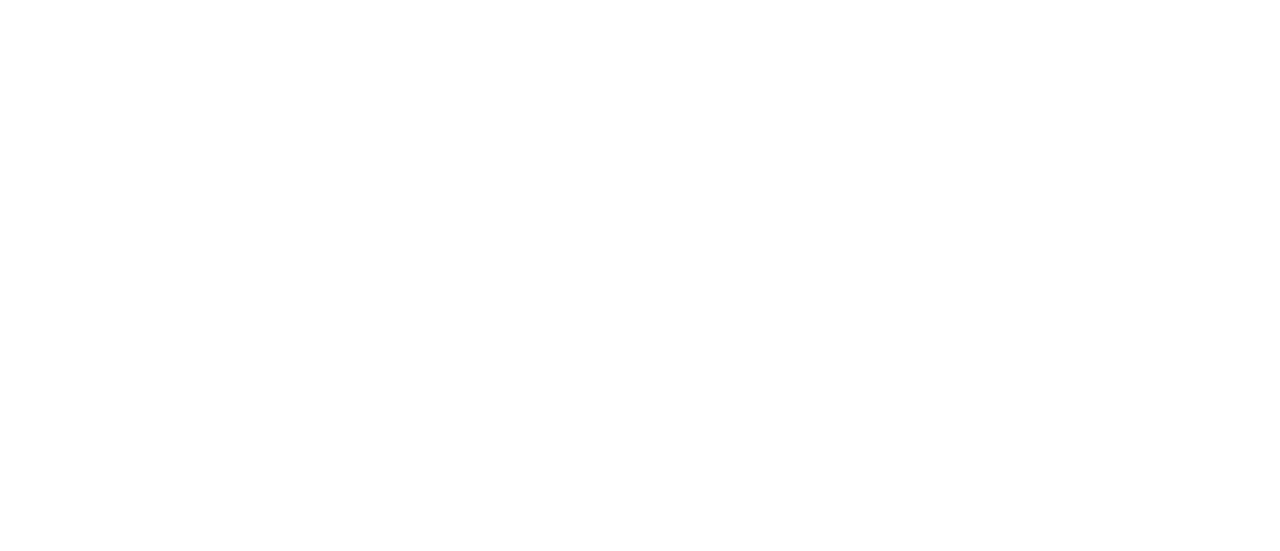 scroll, scrollTop: 0, scrollLeft: 0, axis: both 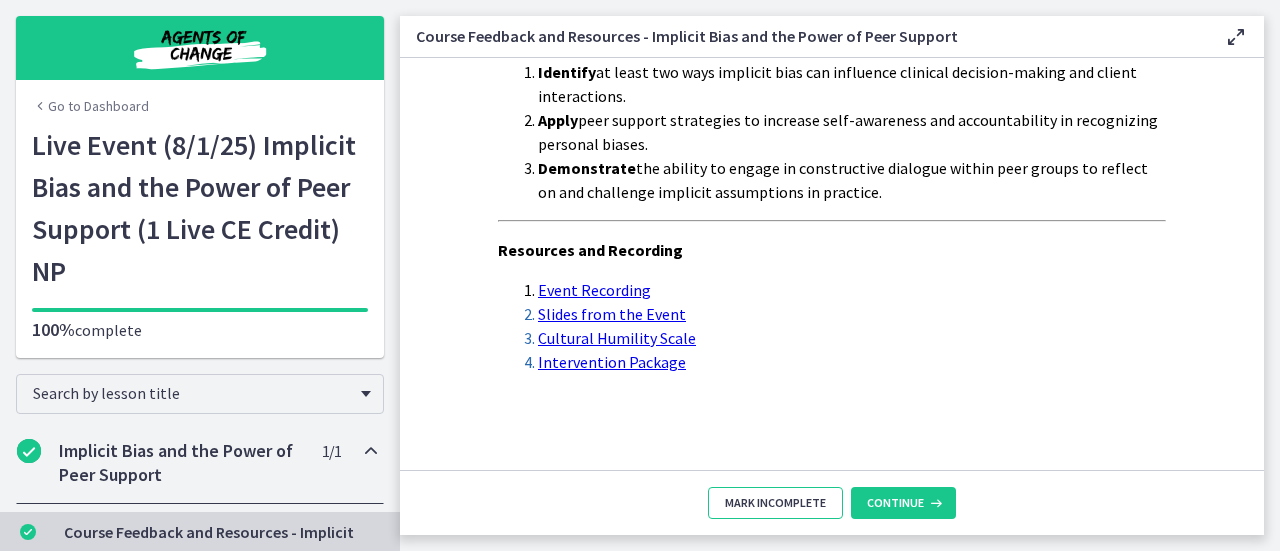 click on "Mark Incomplete" at bounding box center [775, 503] 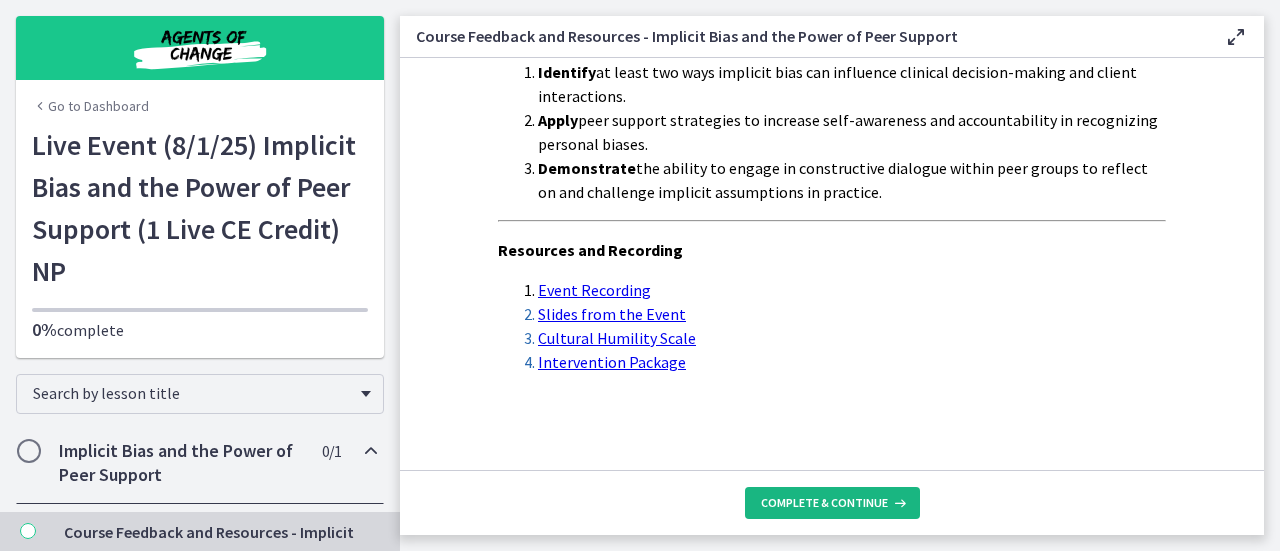 click on "Complete & continue" at bounding box center (832, 503) 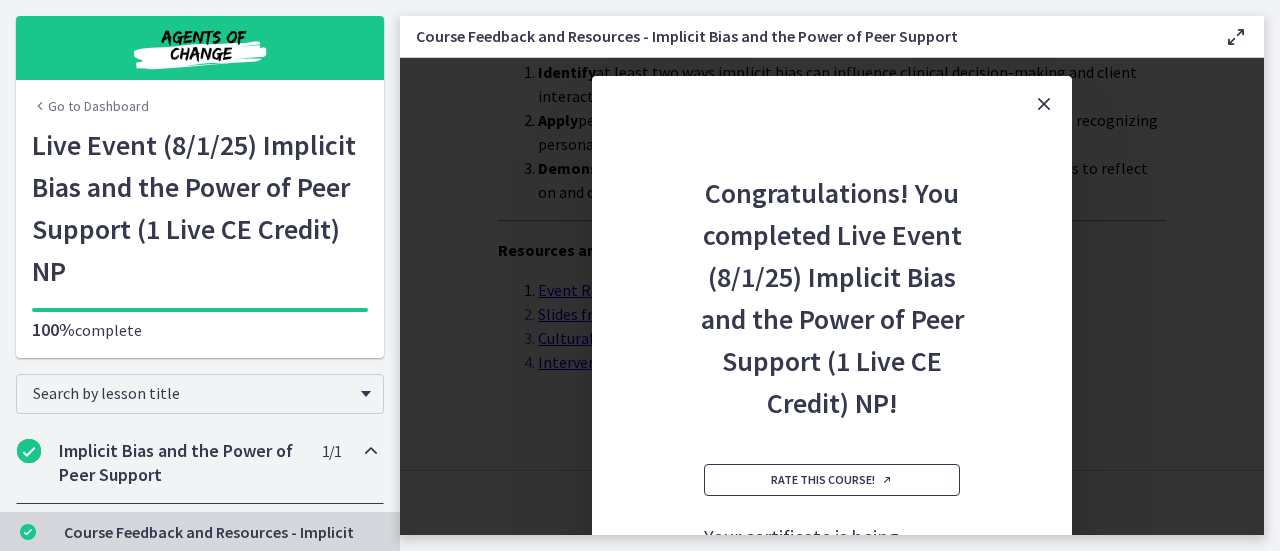 click on "Rate this course!" at bounding box center (832, 480) 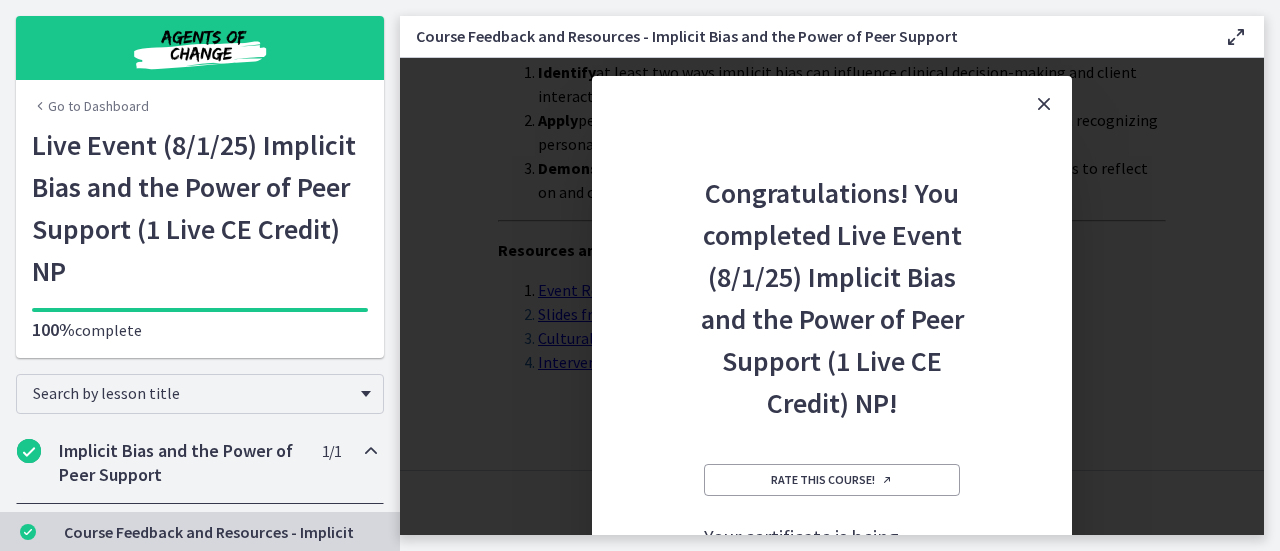 click at bounding box center [1044, 104] 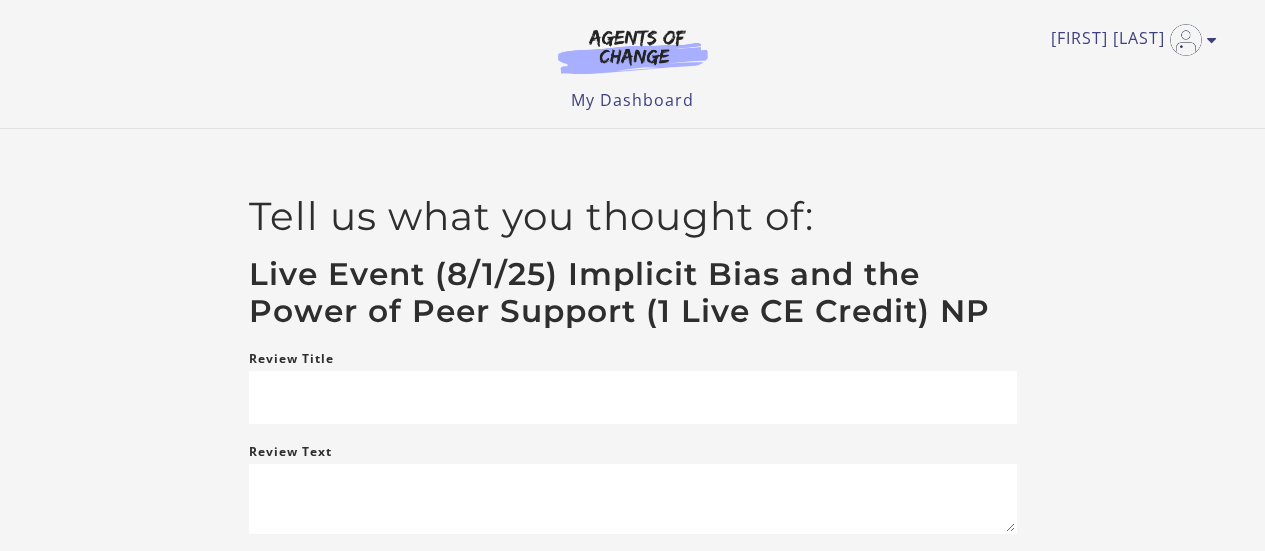 scroll, scrollTop: 0, scrollLeft: 0, axis: both 